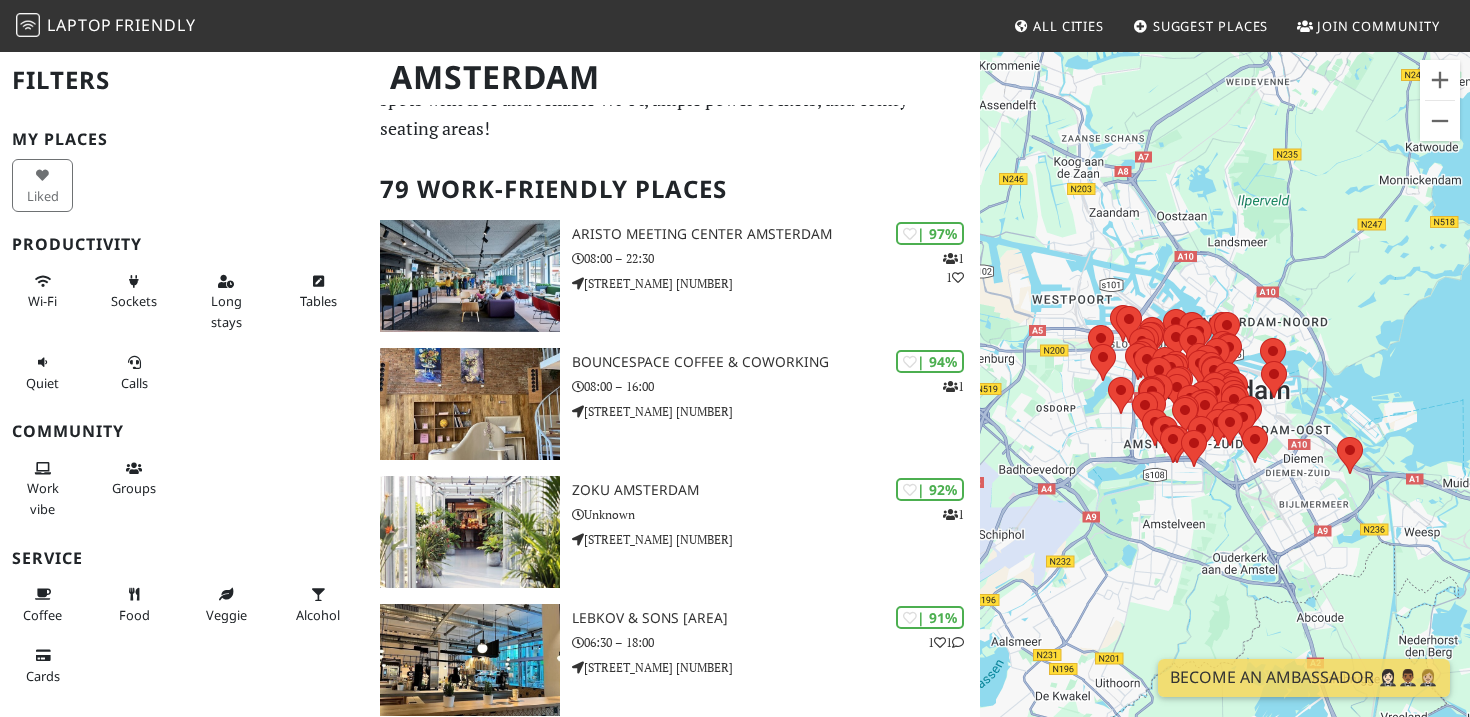 scroll, scrollTop: 79, scrollLeft: 0, axis: vertical 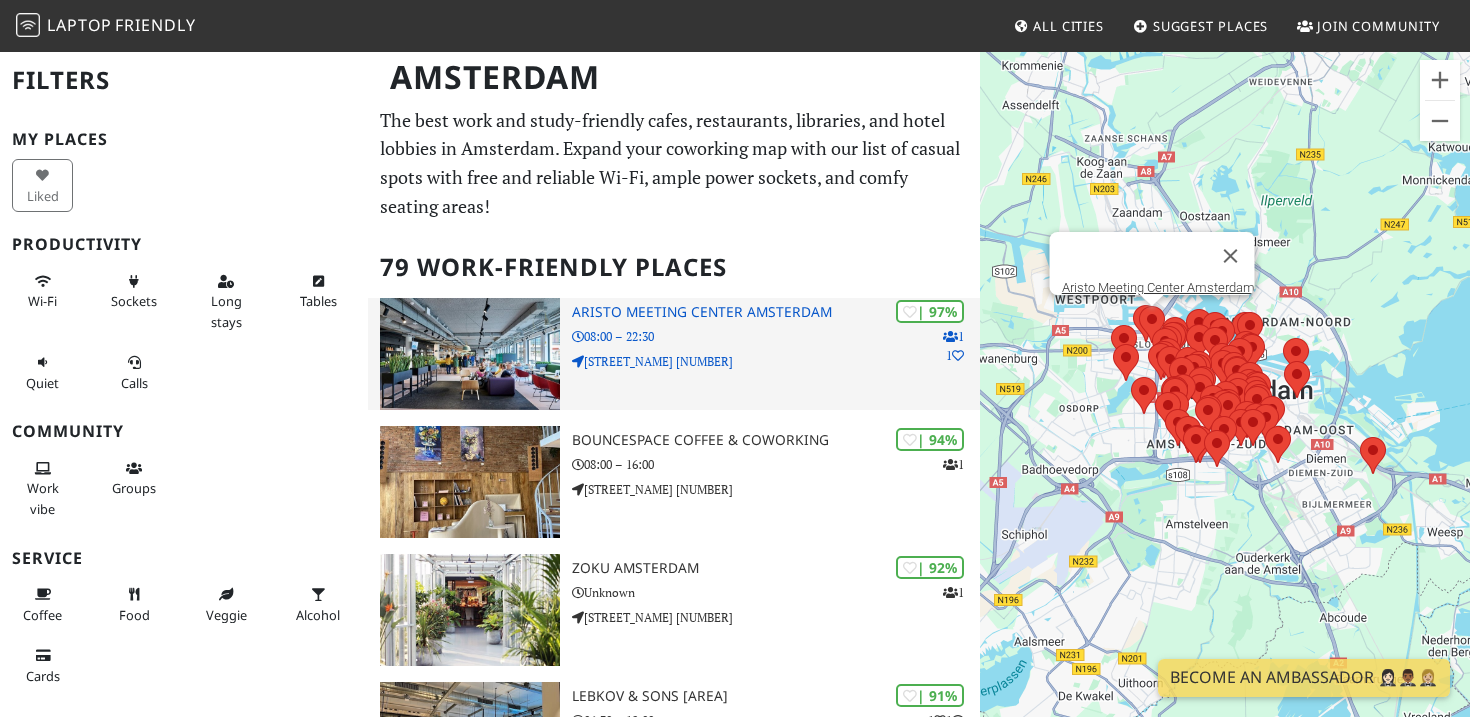 click at bounding box center (470, 354) 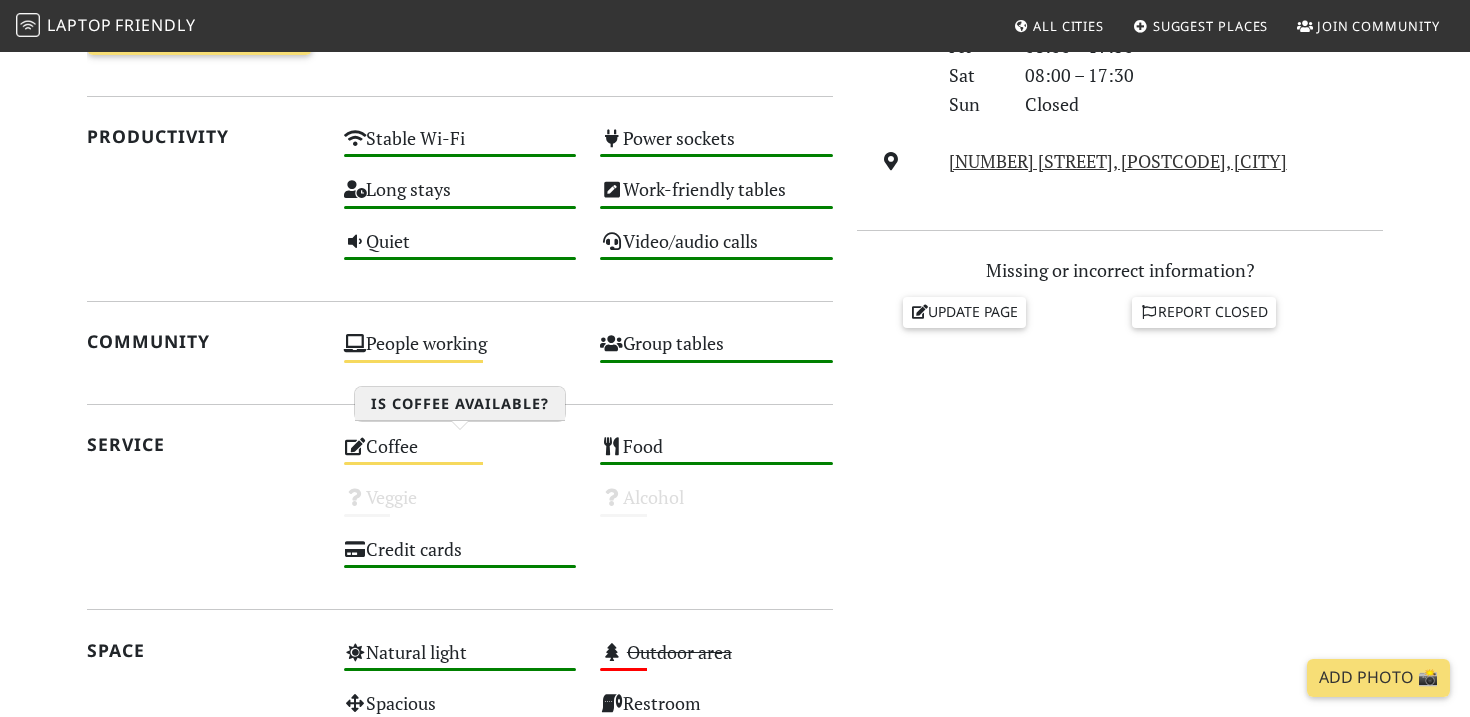 scroll, scrollTop: 720, scrollLeft: 0, axis: vertical 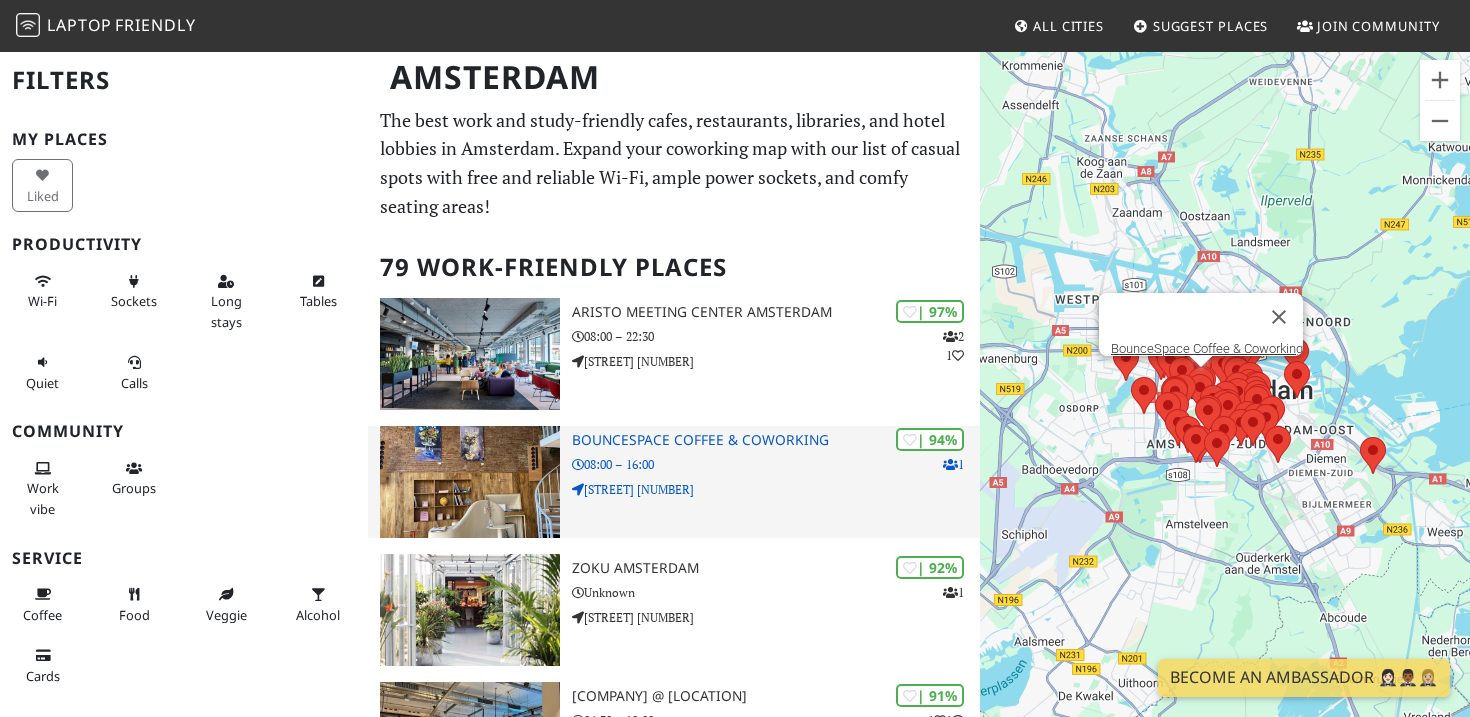 click on "[STREET] [NUMBER]" at bounding box center [776, 489] 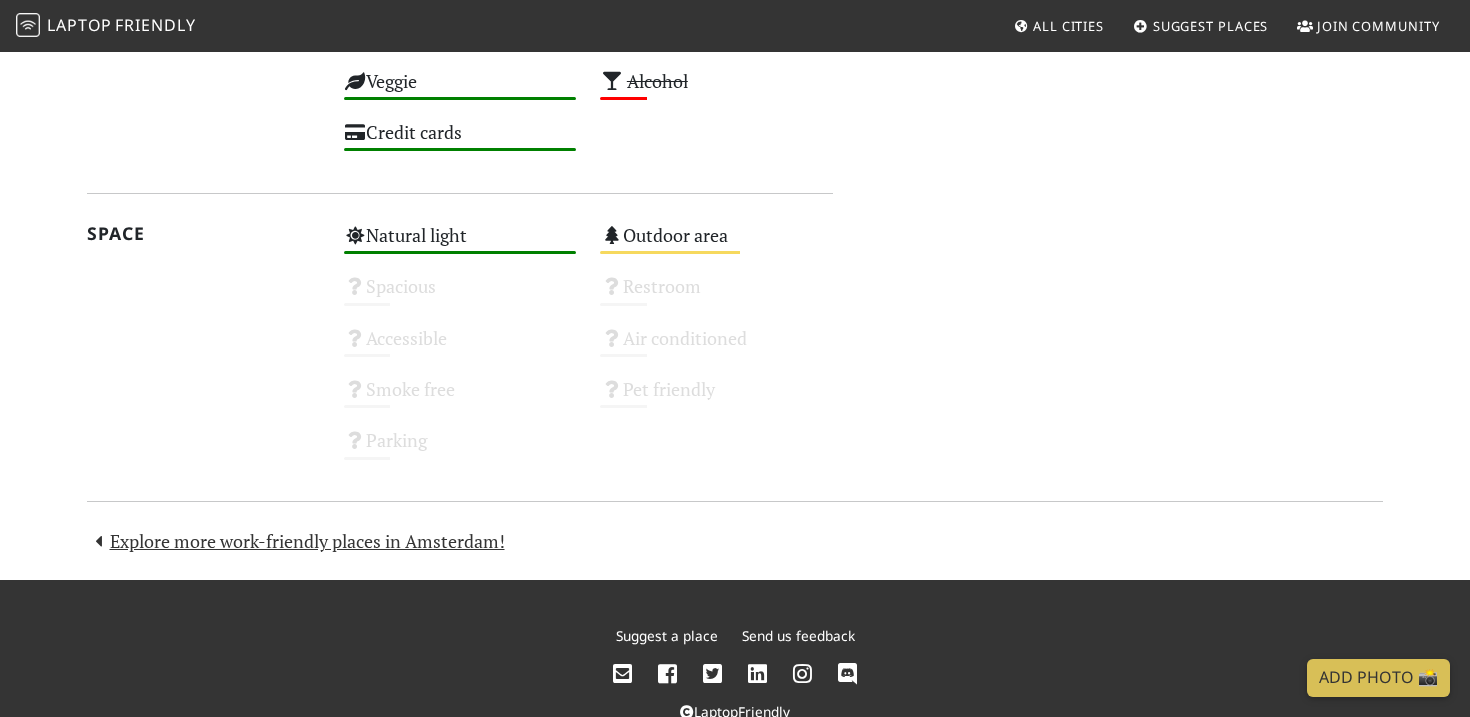 scroll, scrollTop: 1172, scrollLeft: 0, axis: vertical 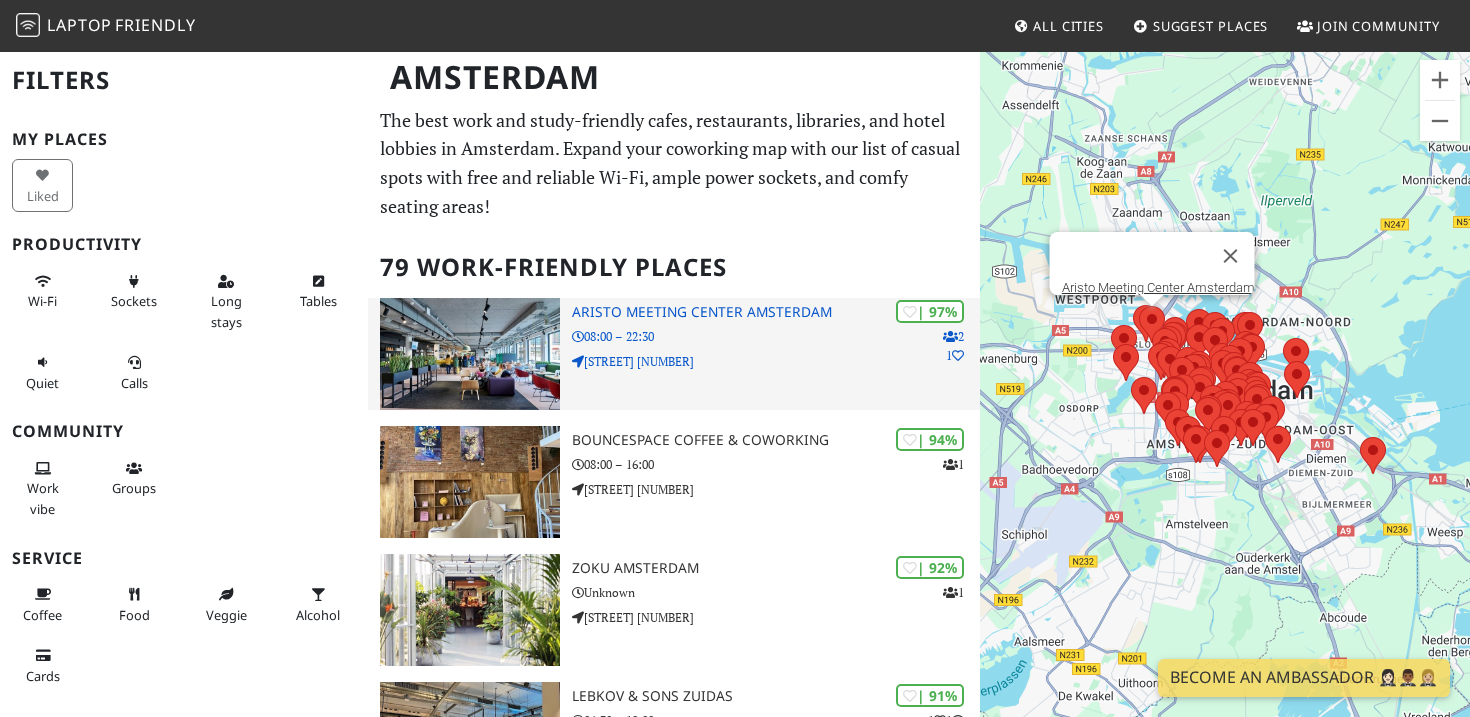 click at bounding box center [470, 354] 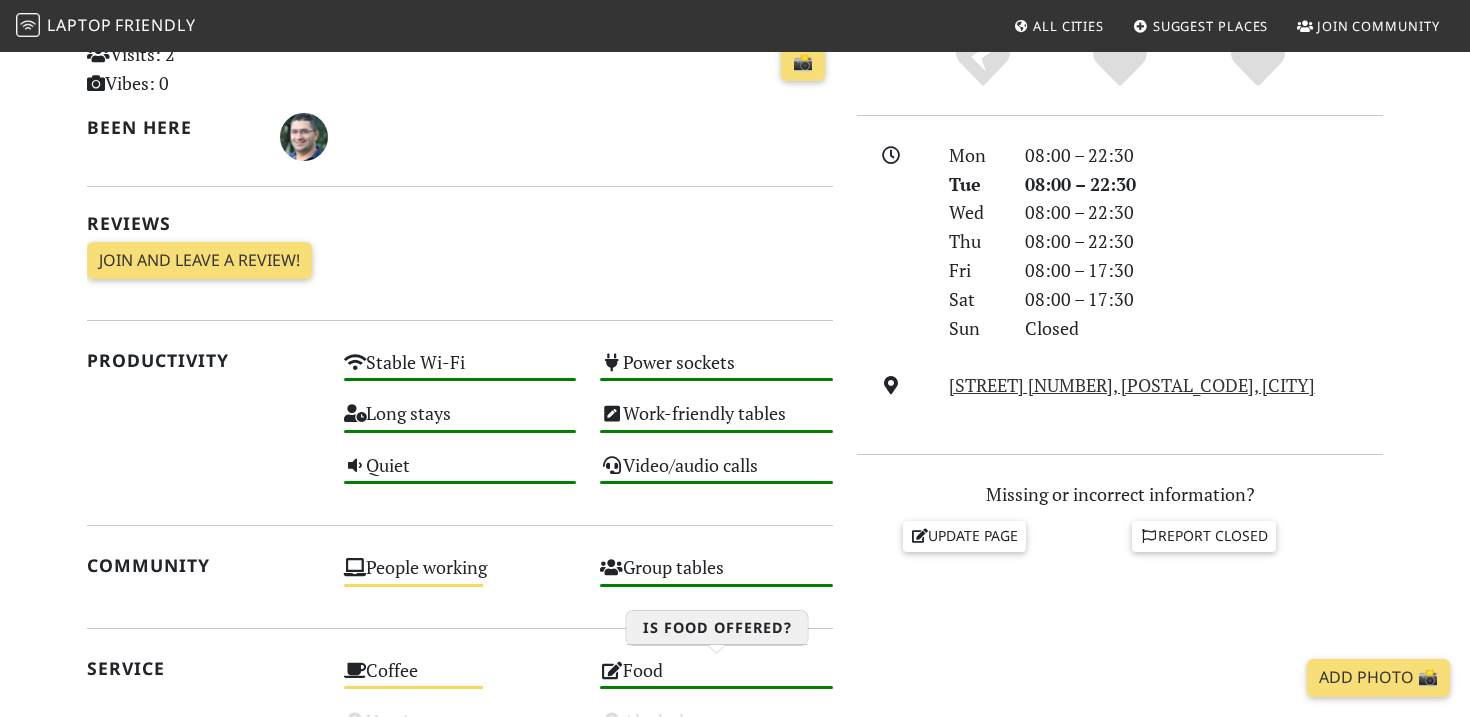 scroll, scrollTop: 0, scrollLeft: 0, axis: both 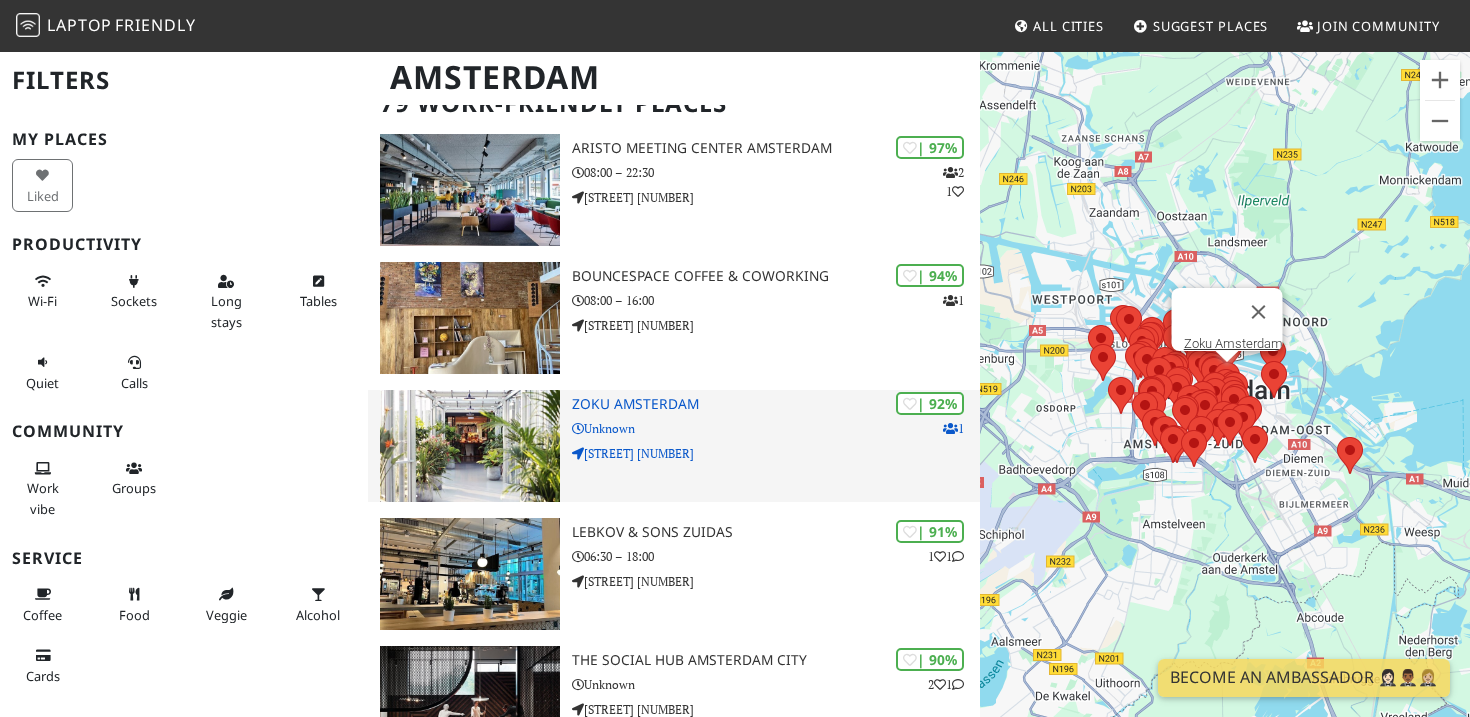 click at bounding box center [470, 446] 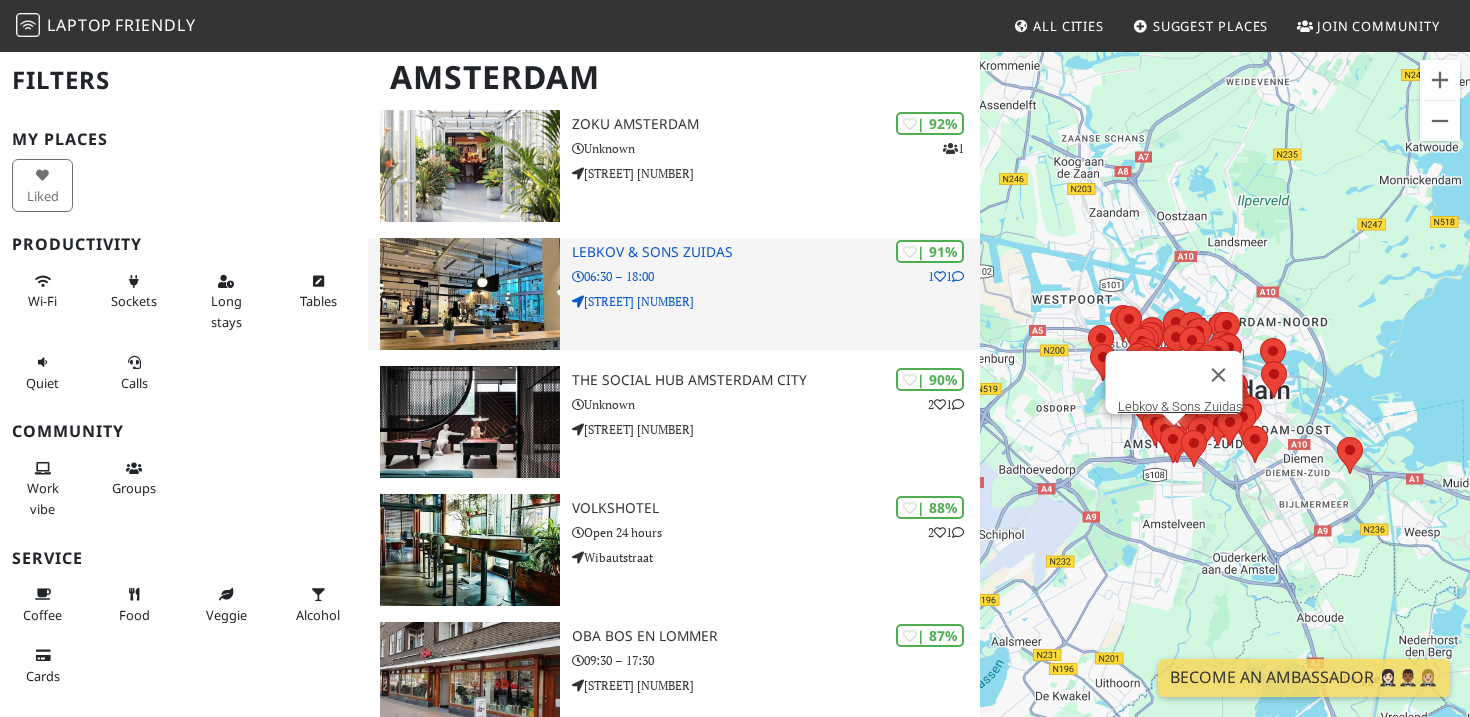 scroll, scrollTop: 446, scrollLeft: 0, axis: vertical 